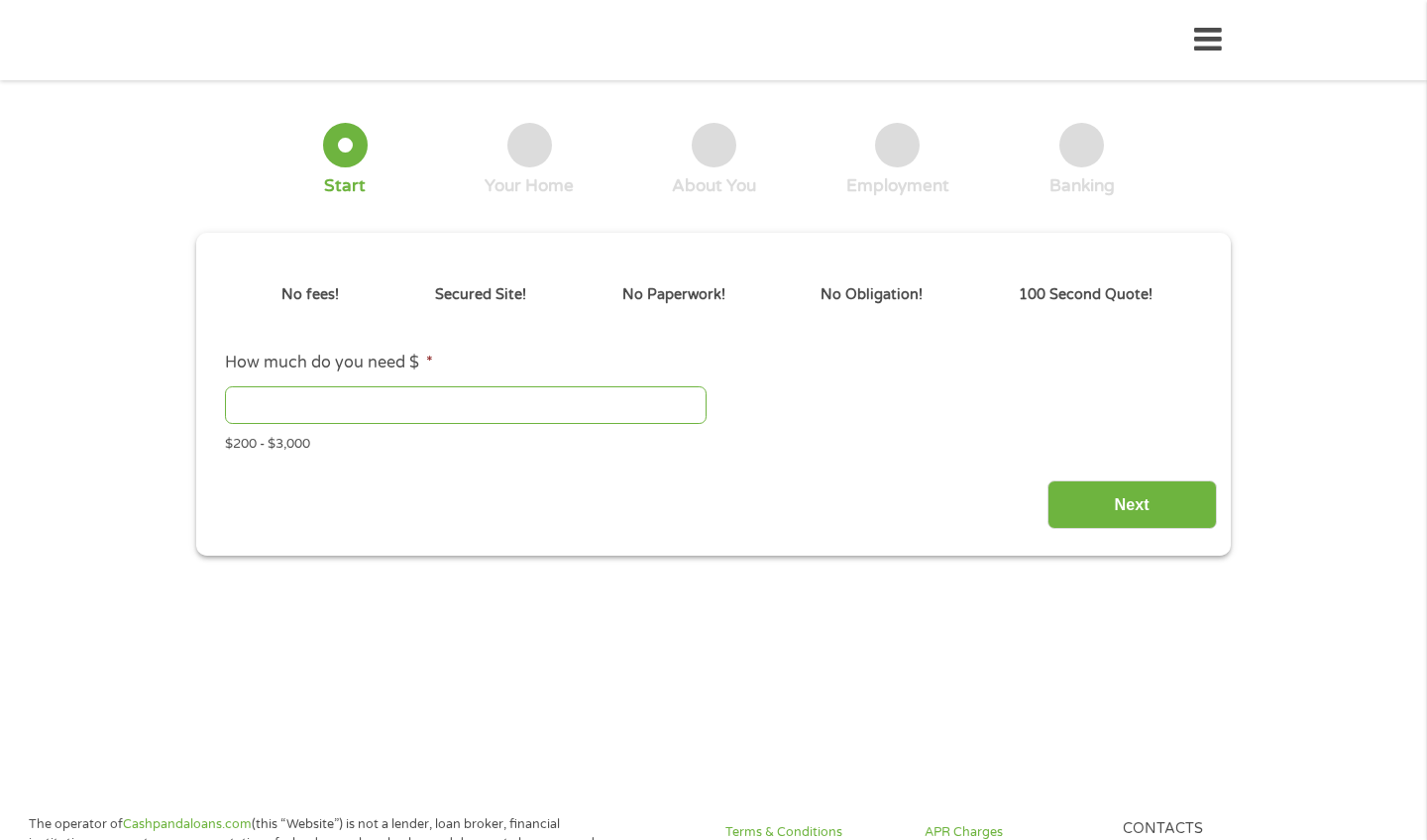 scroll, scrollTop: -29, scrollLeft: 0, axis: vertical 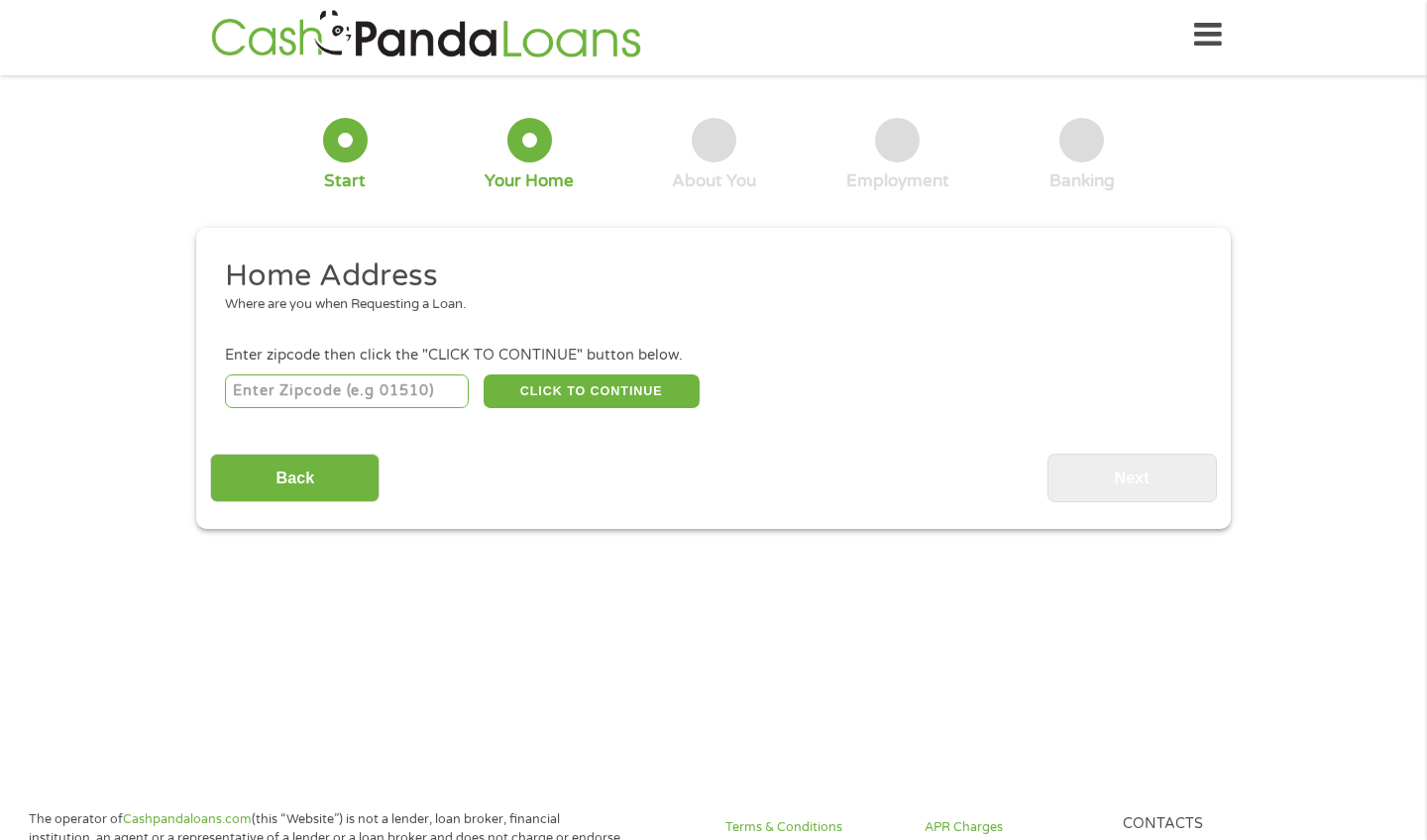click at bounding box center (347, 391) 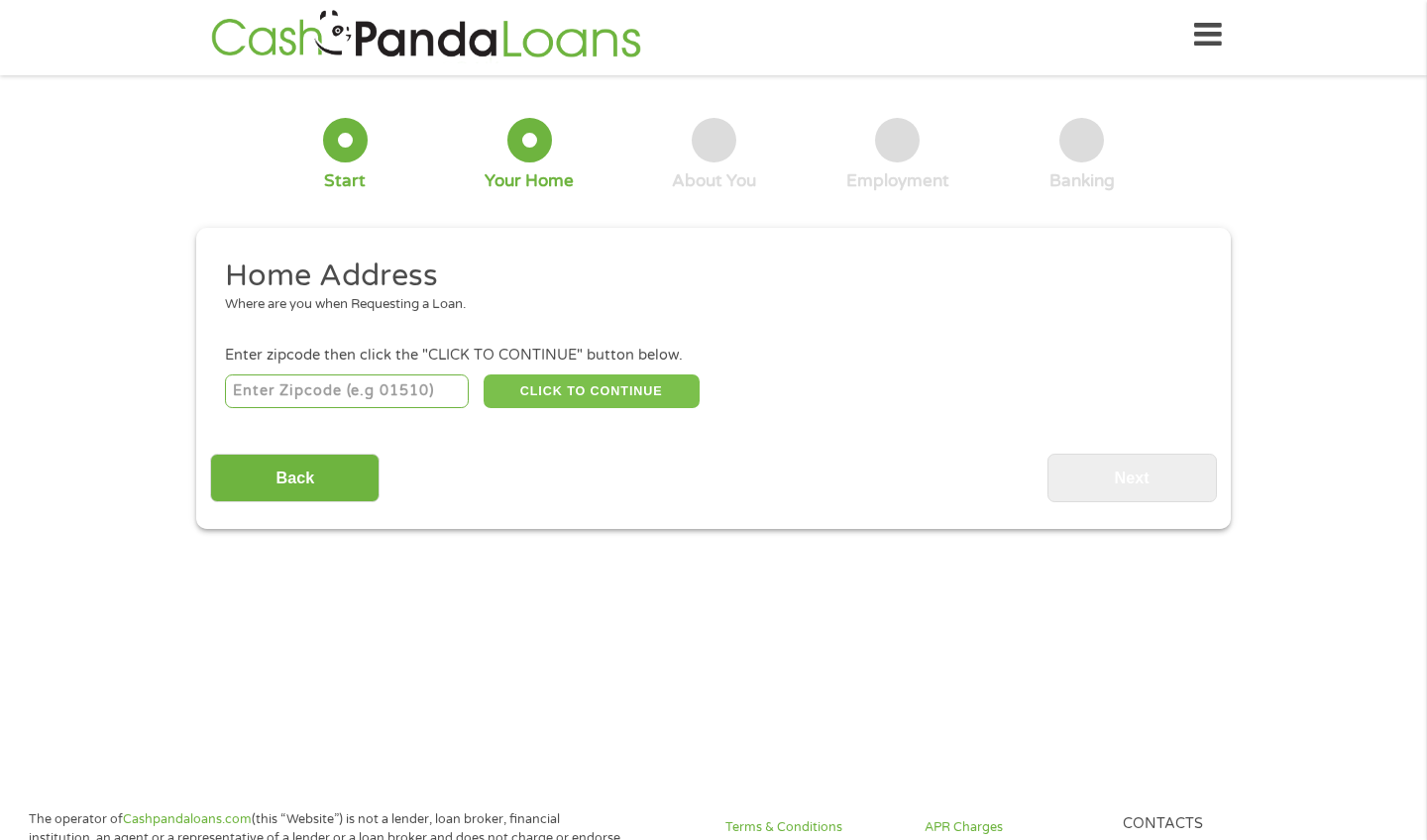 click on "CLICK TO CONTINUE" at bounding box center [592, 391] 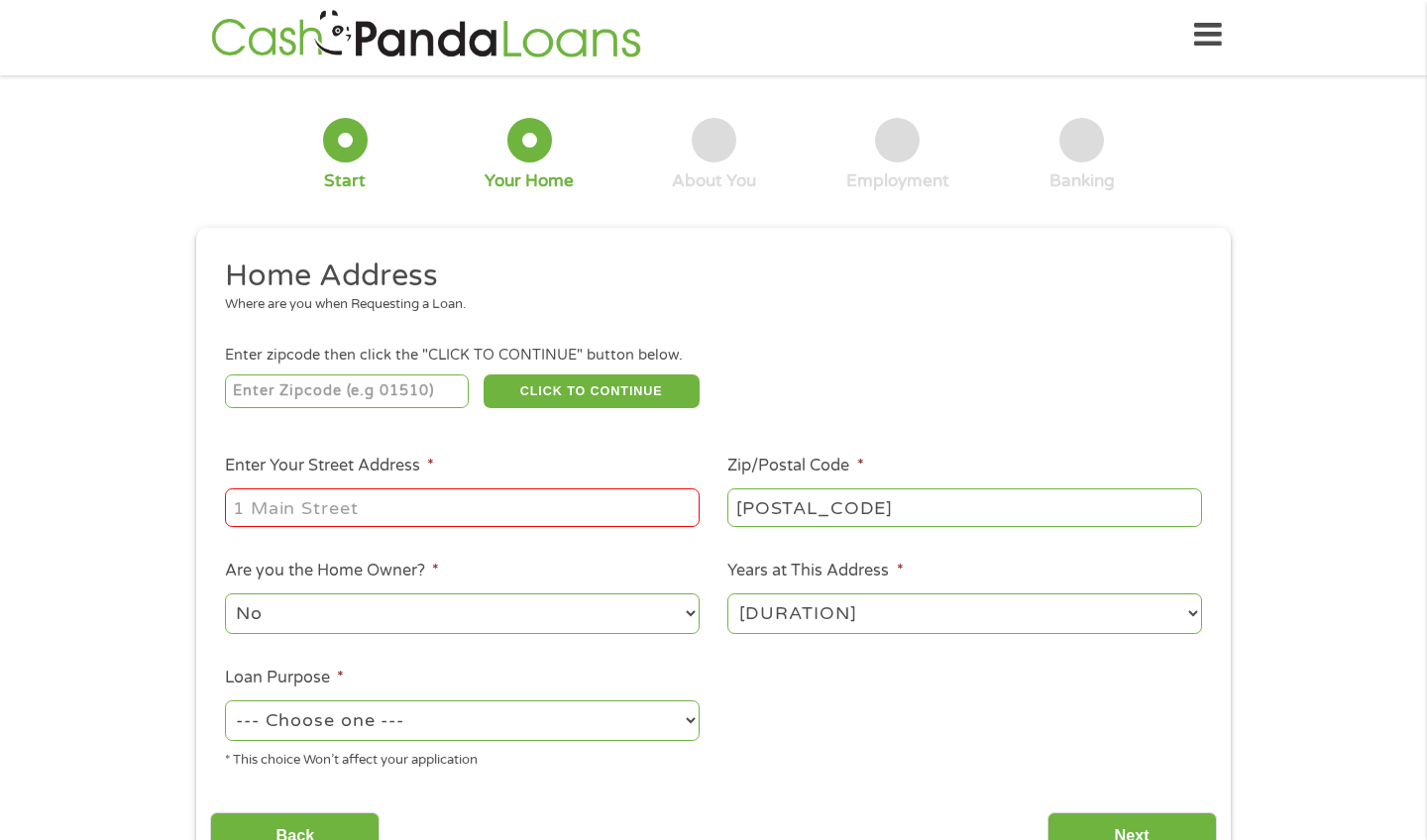 click on "Enter Your Street Address *" at bounding box center [462, 507] 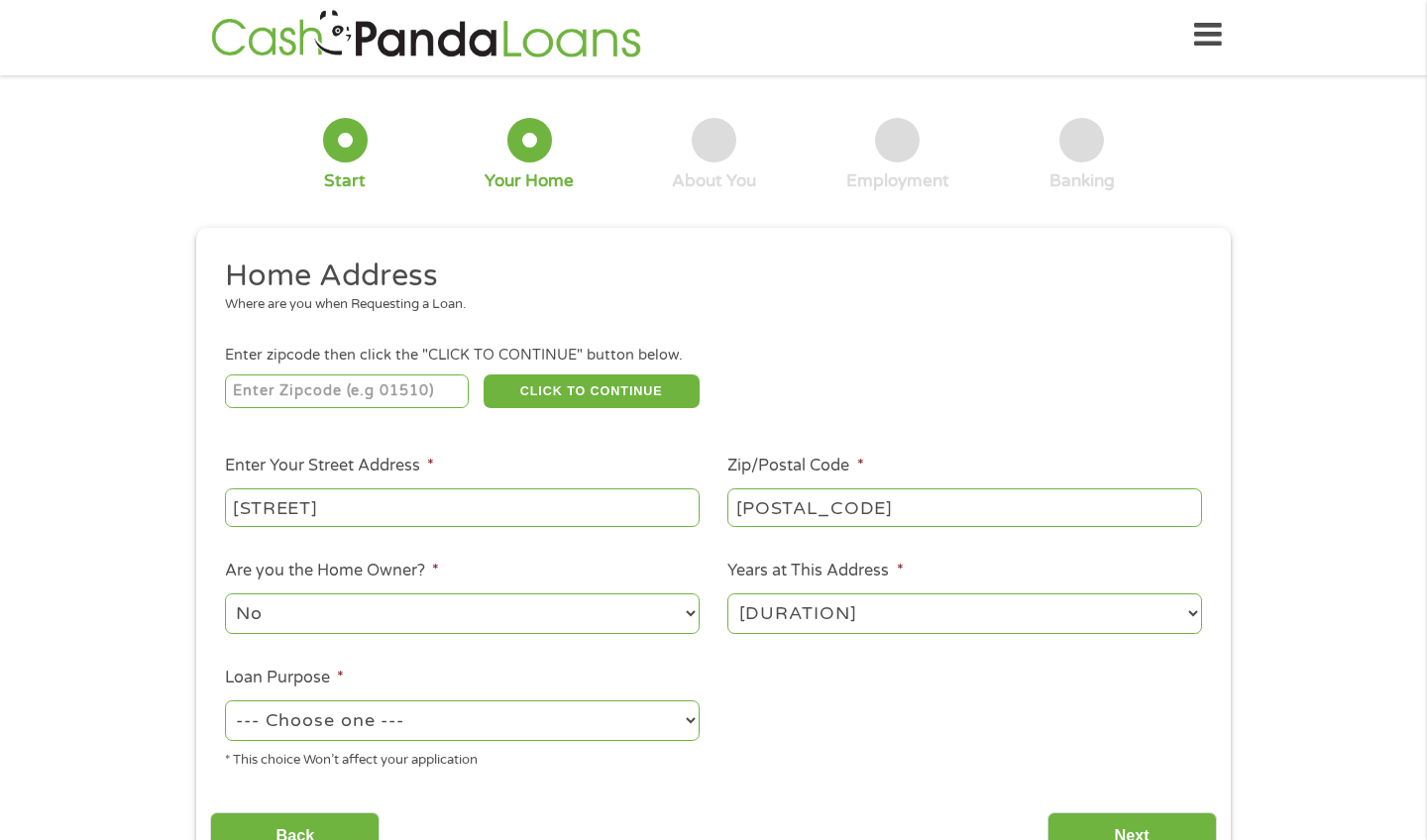 type on "[STREET]" 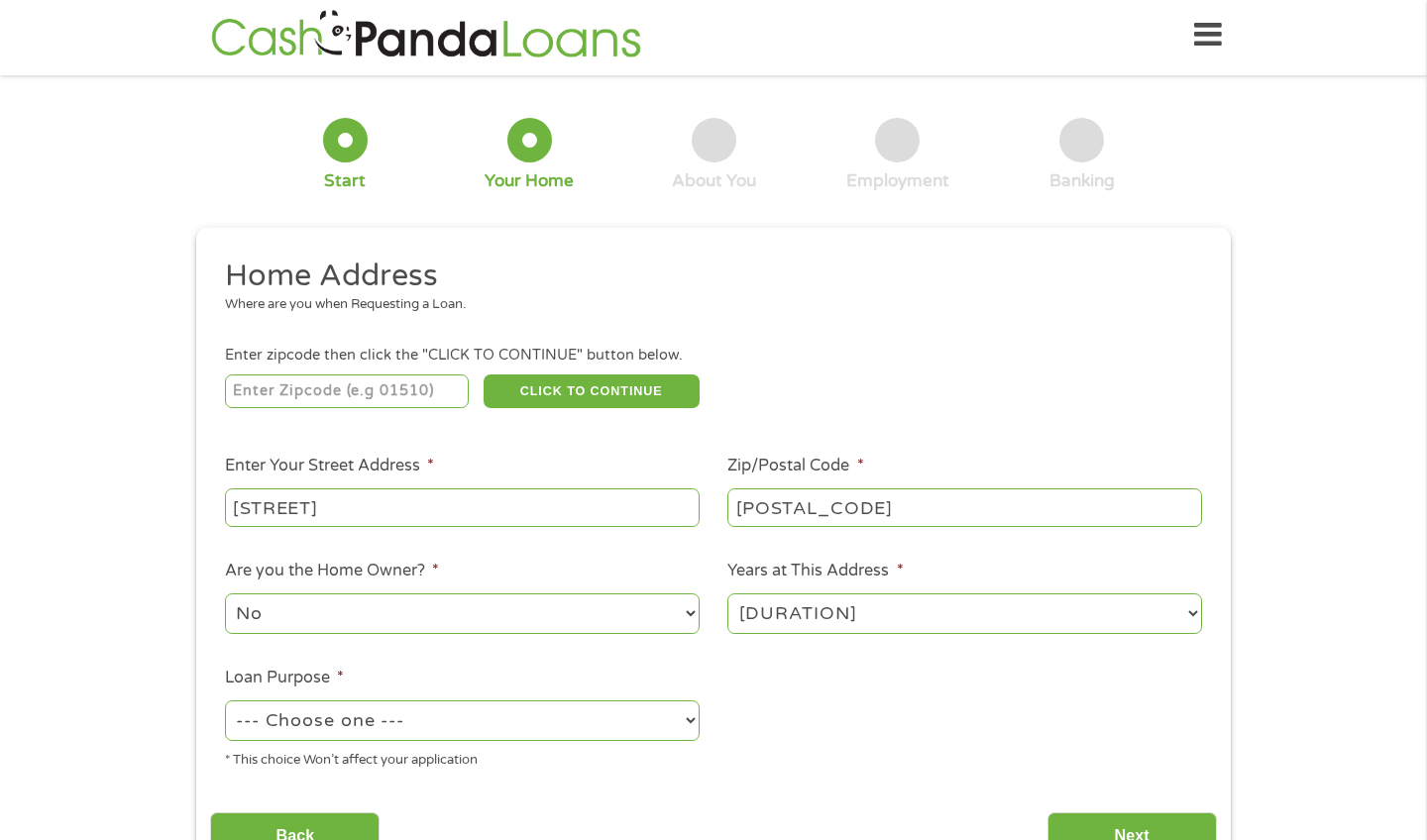 select on "[DURATION]" 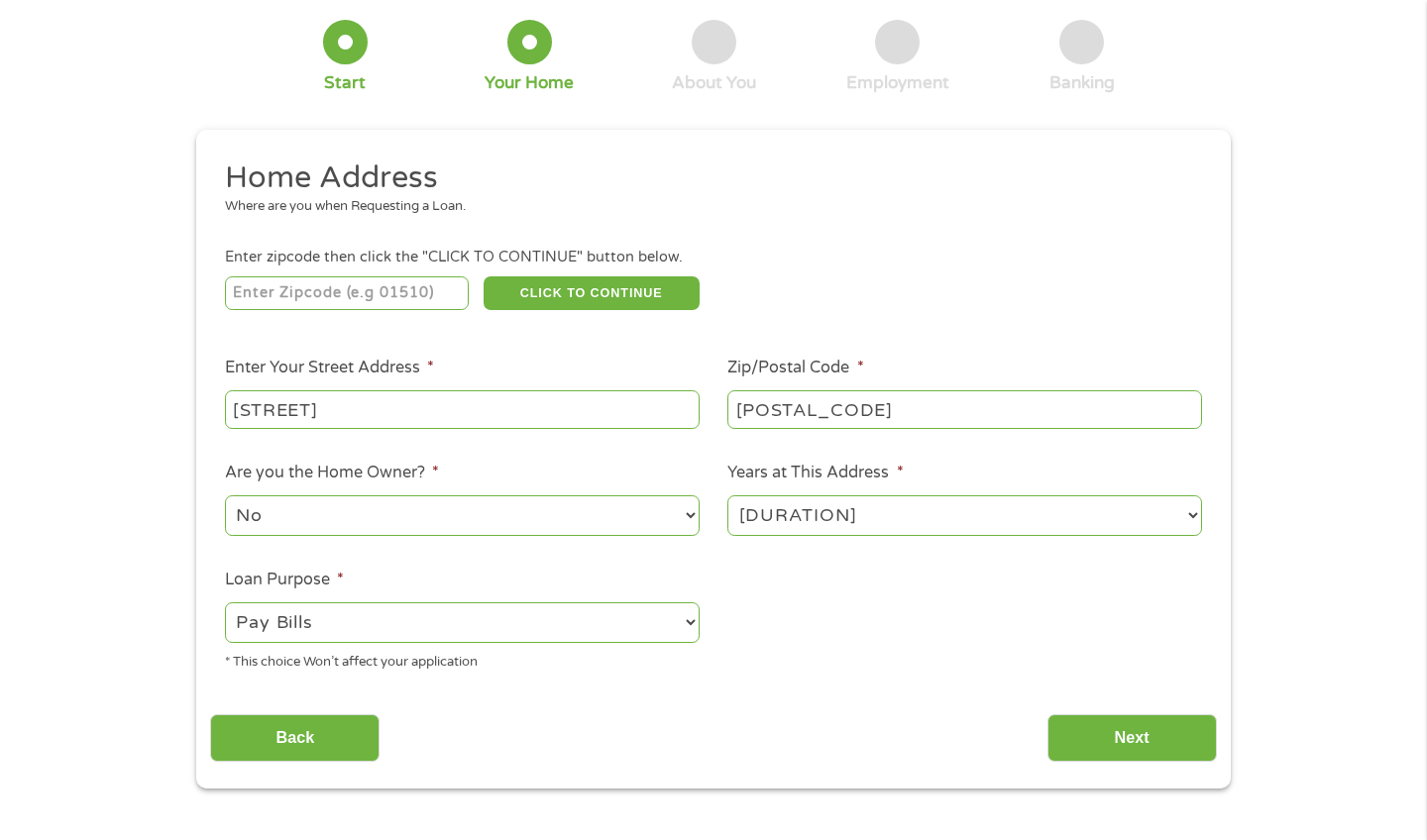scroll, scrollTop: 191, scrollLeft: 0, axis: vertical 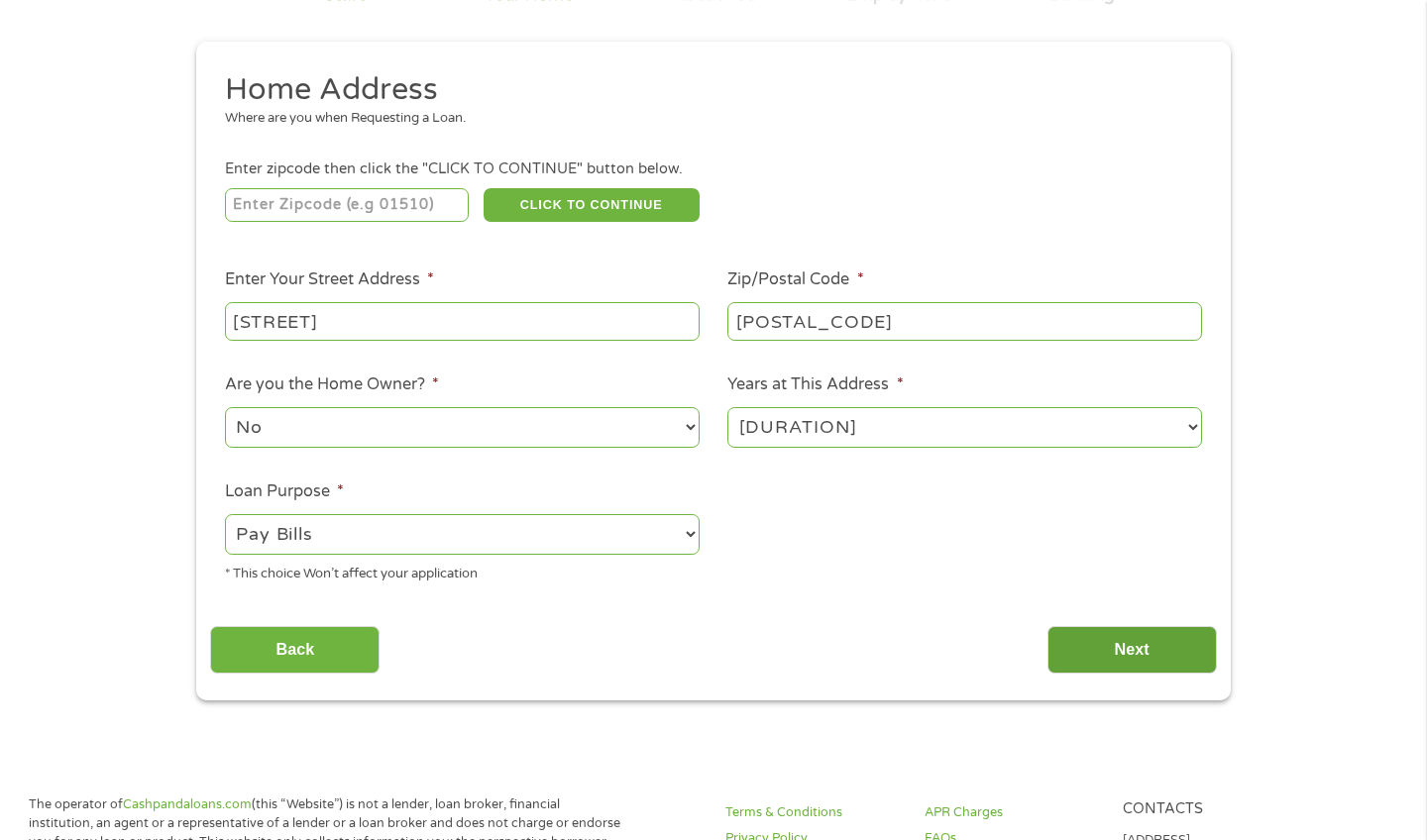 click on "Next" at bounding box center [1132, 650] 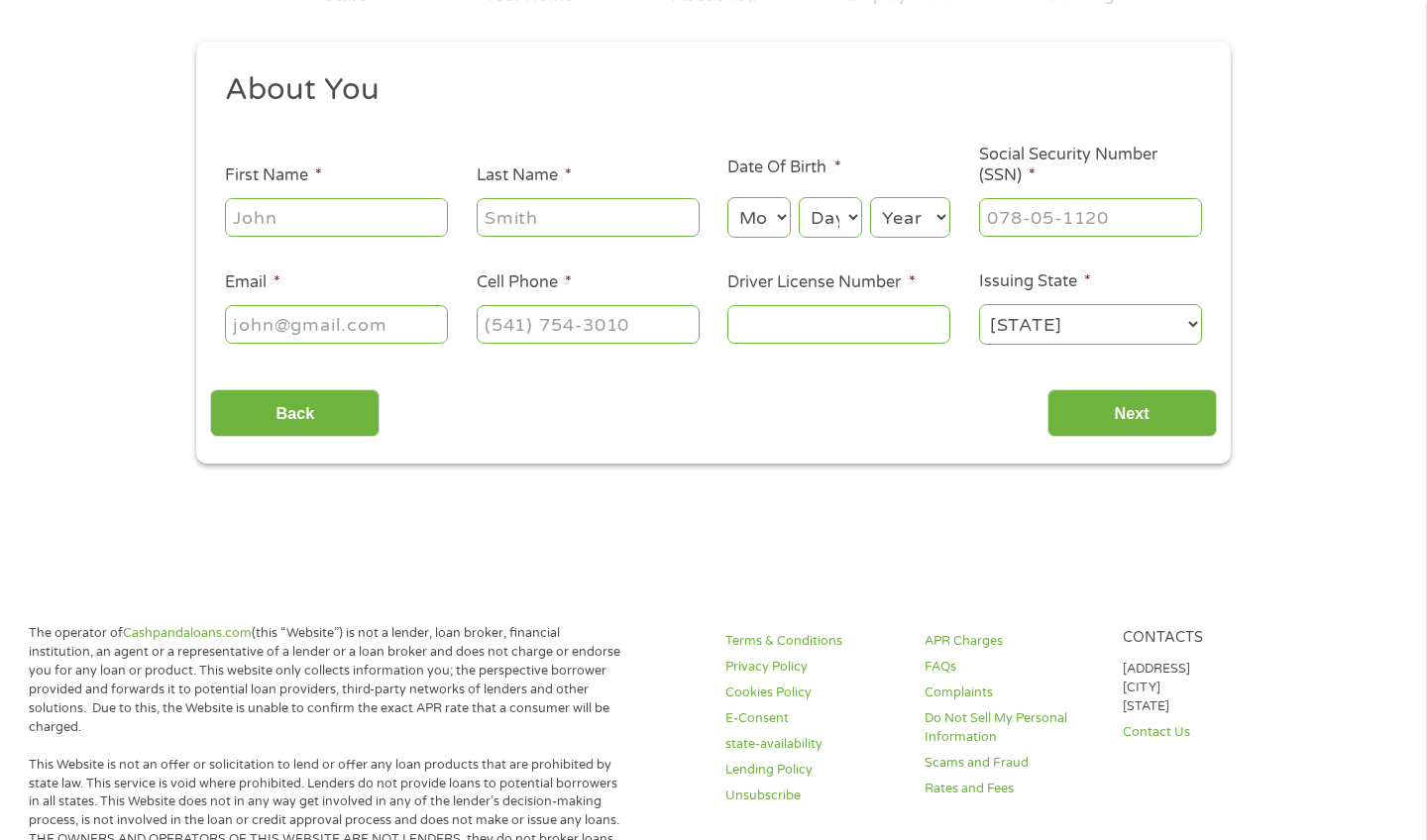 scroll, scrollTop: 8, scrollLeft: 8, axis: both 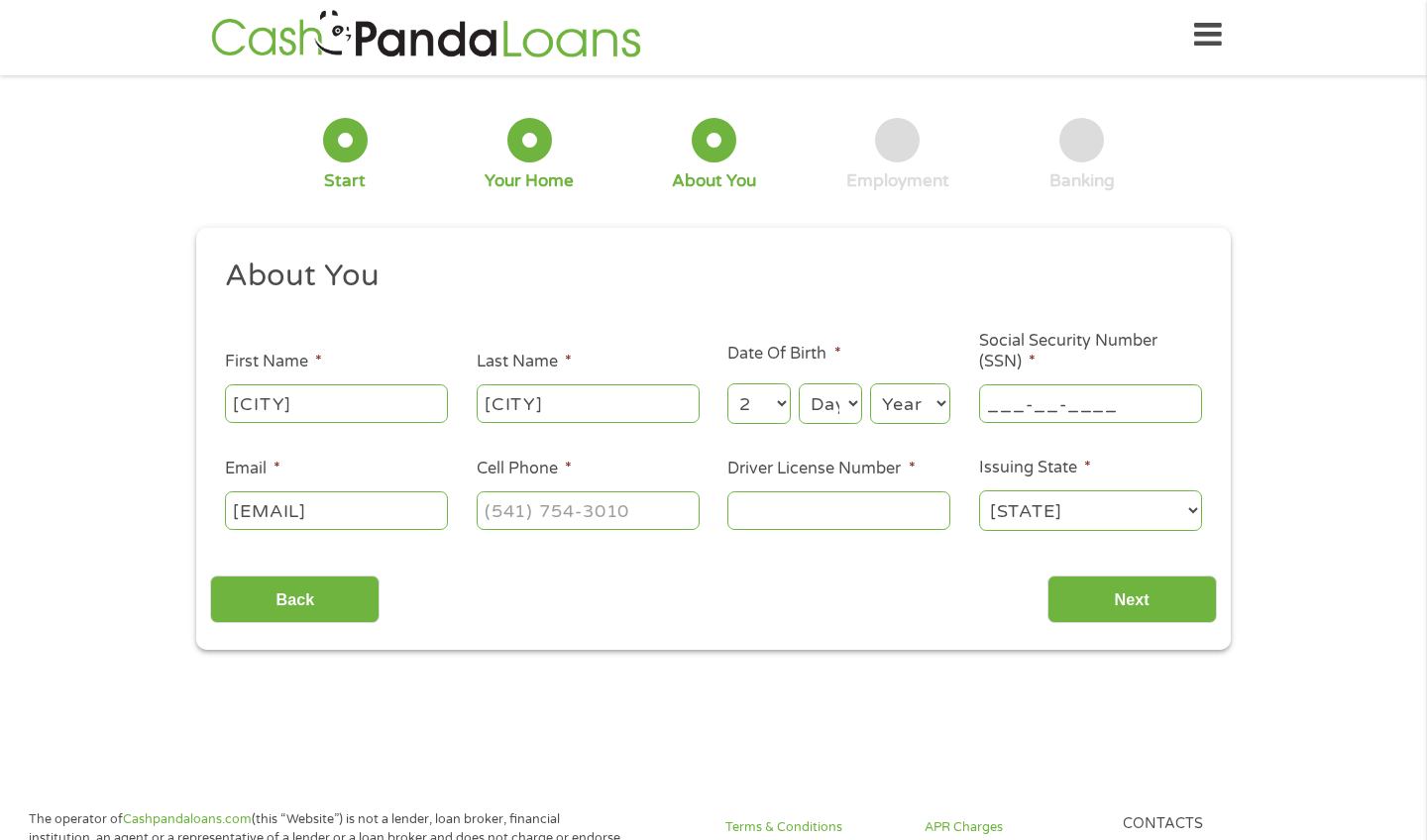 click on "___-__-____" at bounding box center (1090, 403) 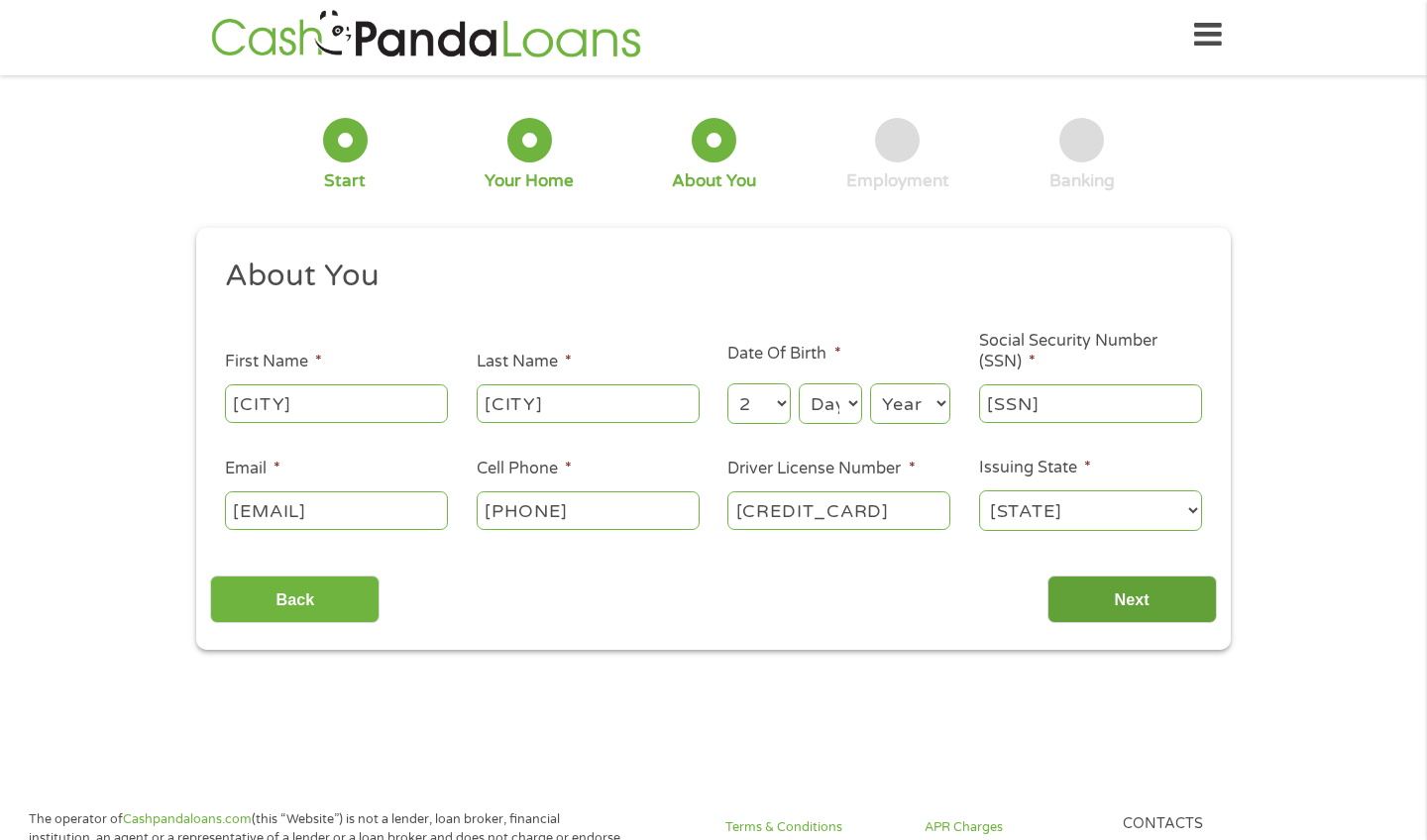 type on "[CREDIT_CARD]" 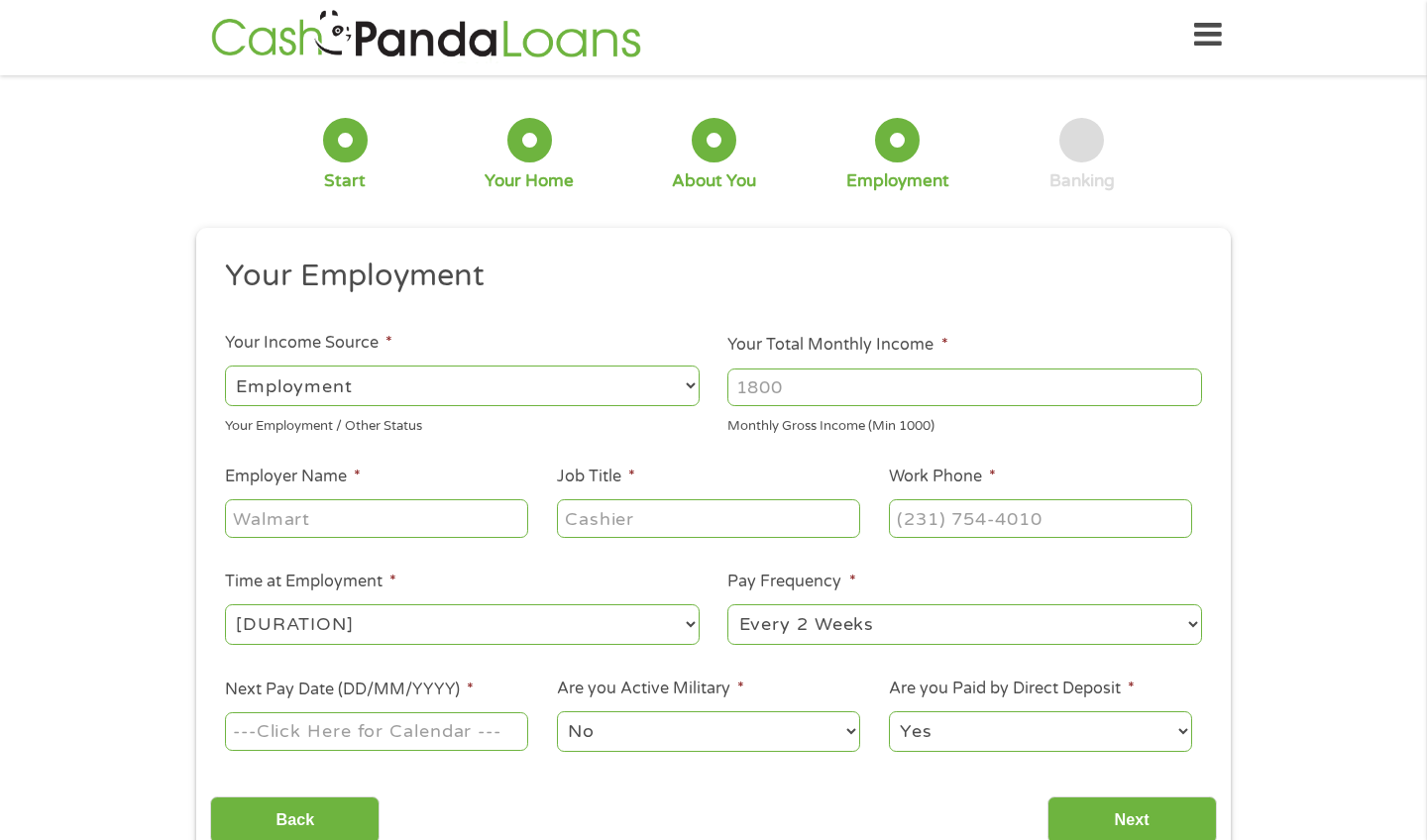 scroll, scrollTop: 8, scrollLeft: 8, axis: both 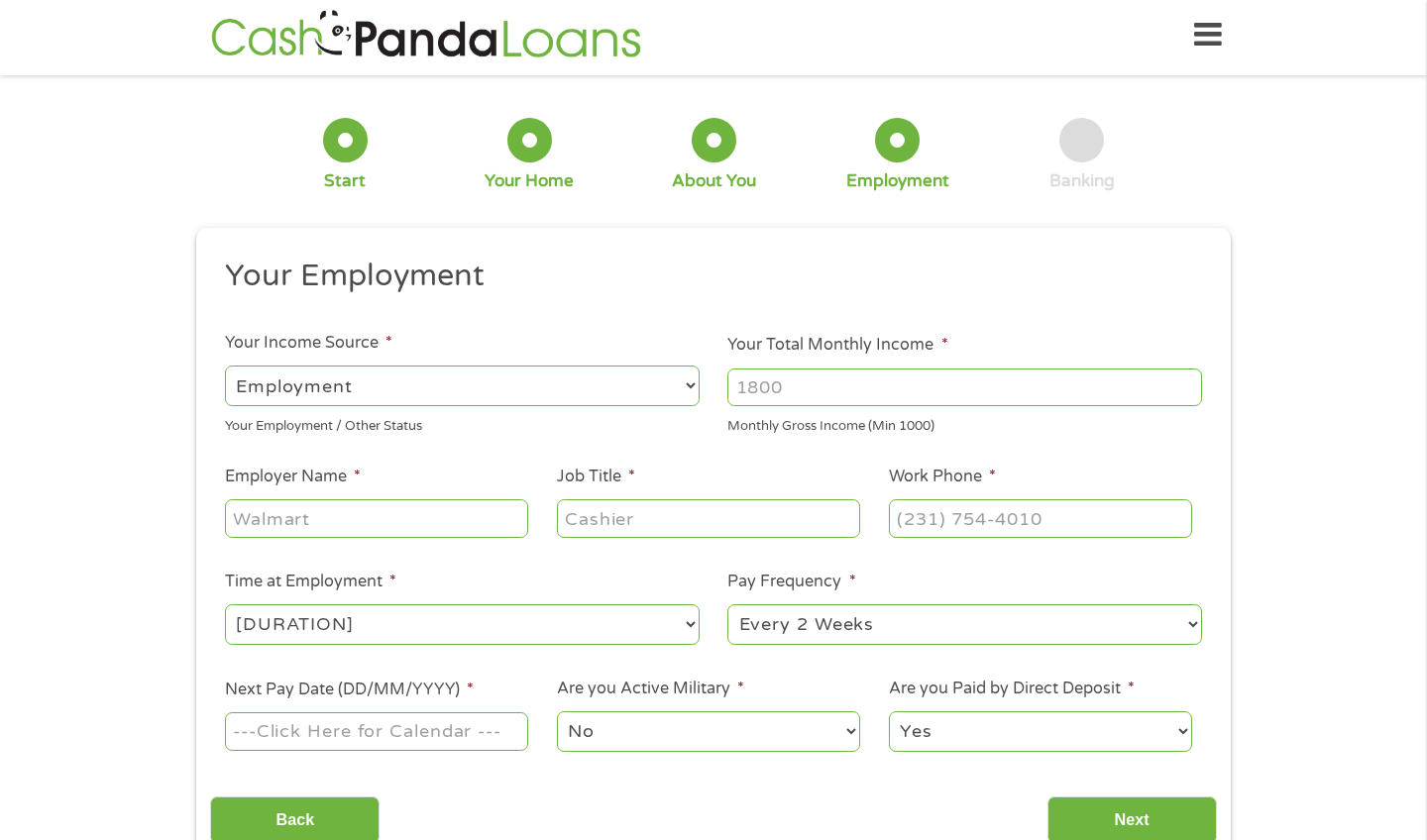click on "Your Total Monthly Income *" at bounding box center (964, 387) 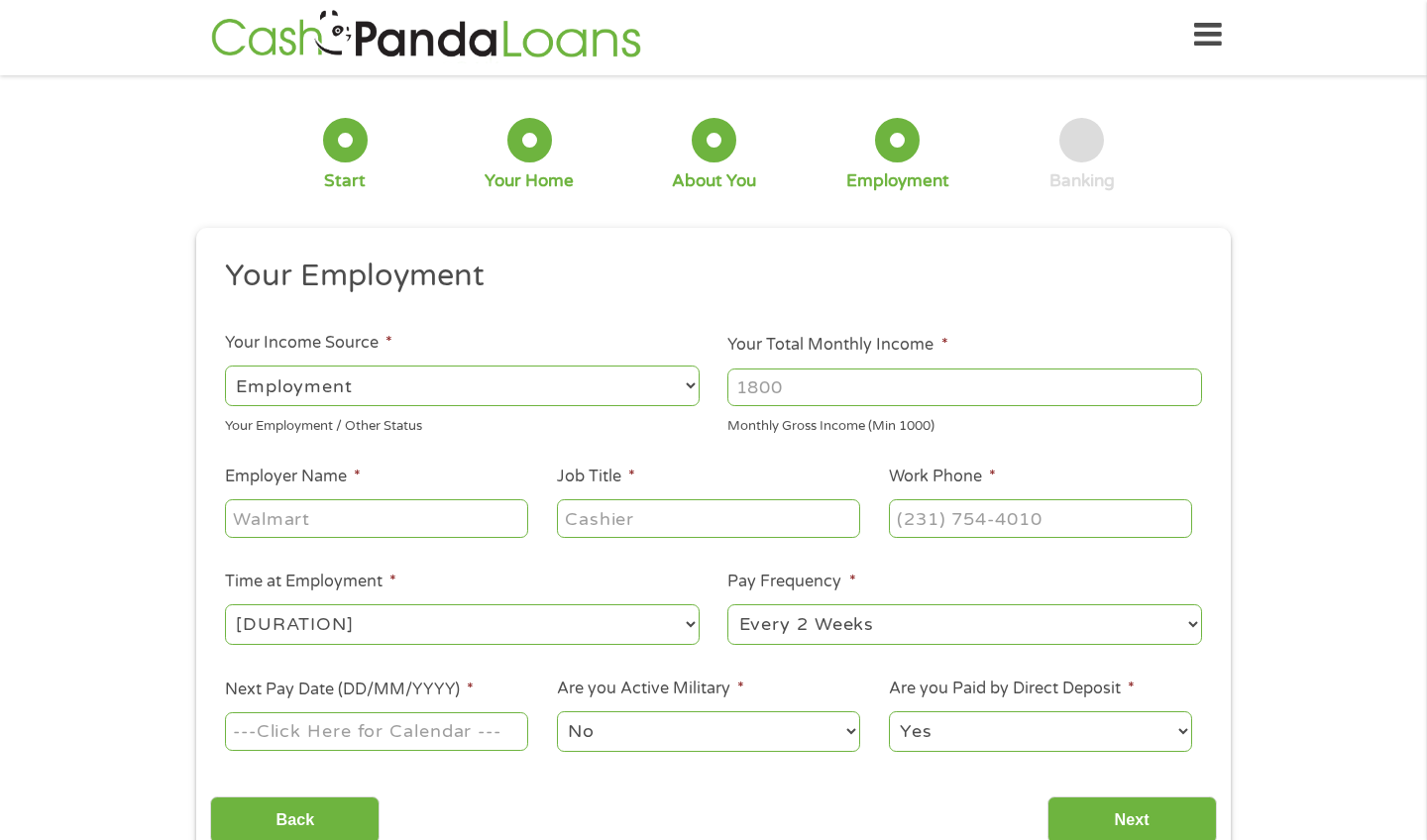 type on "[POSTAL_CODE]" 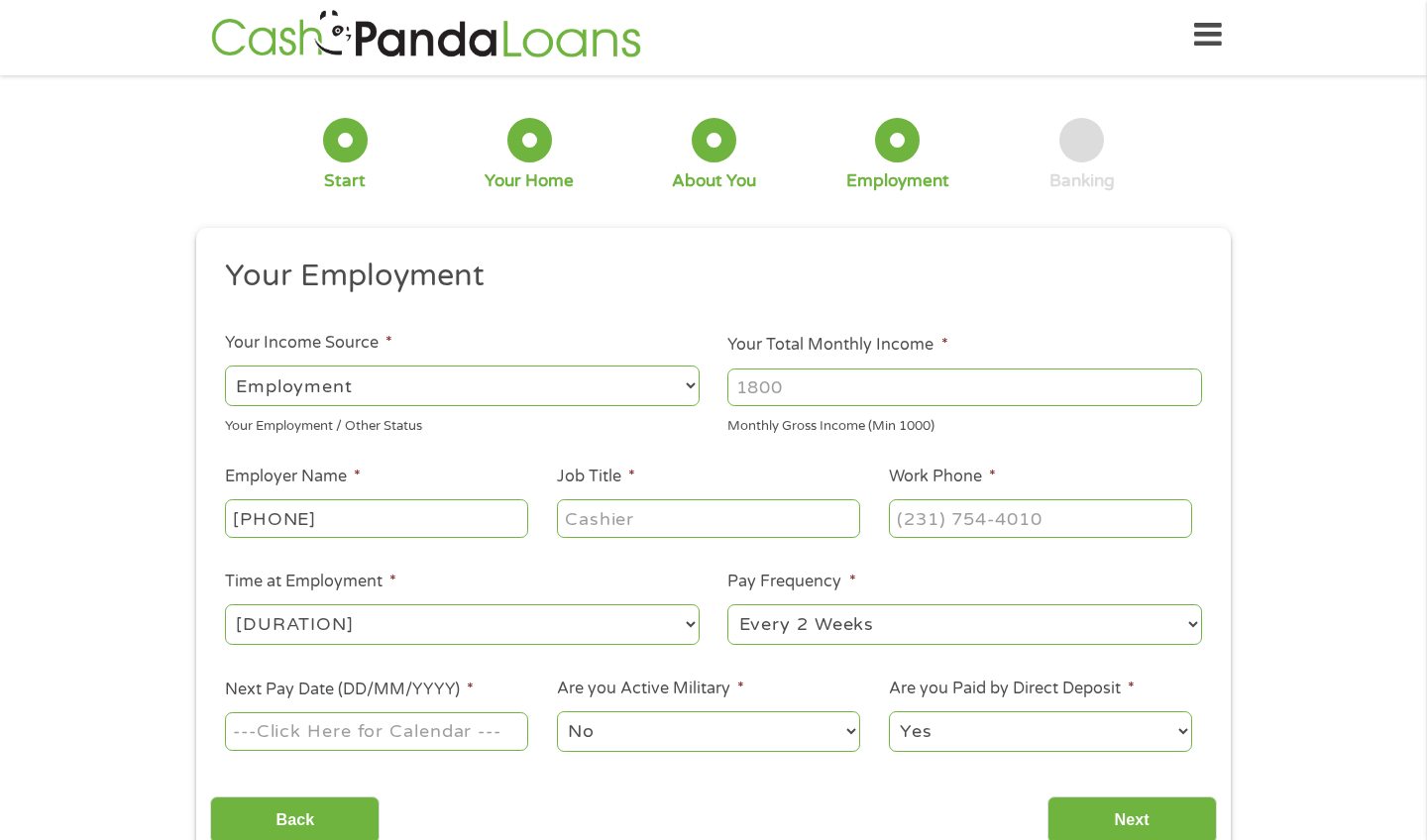 type on "[PHONE]" 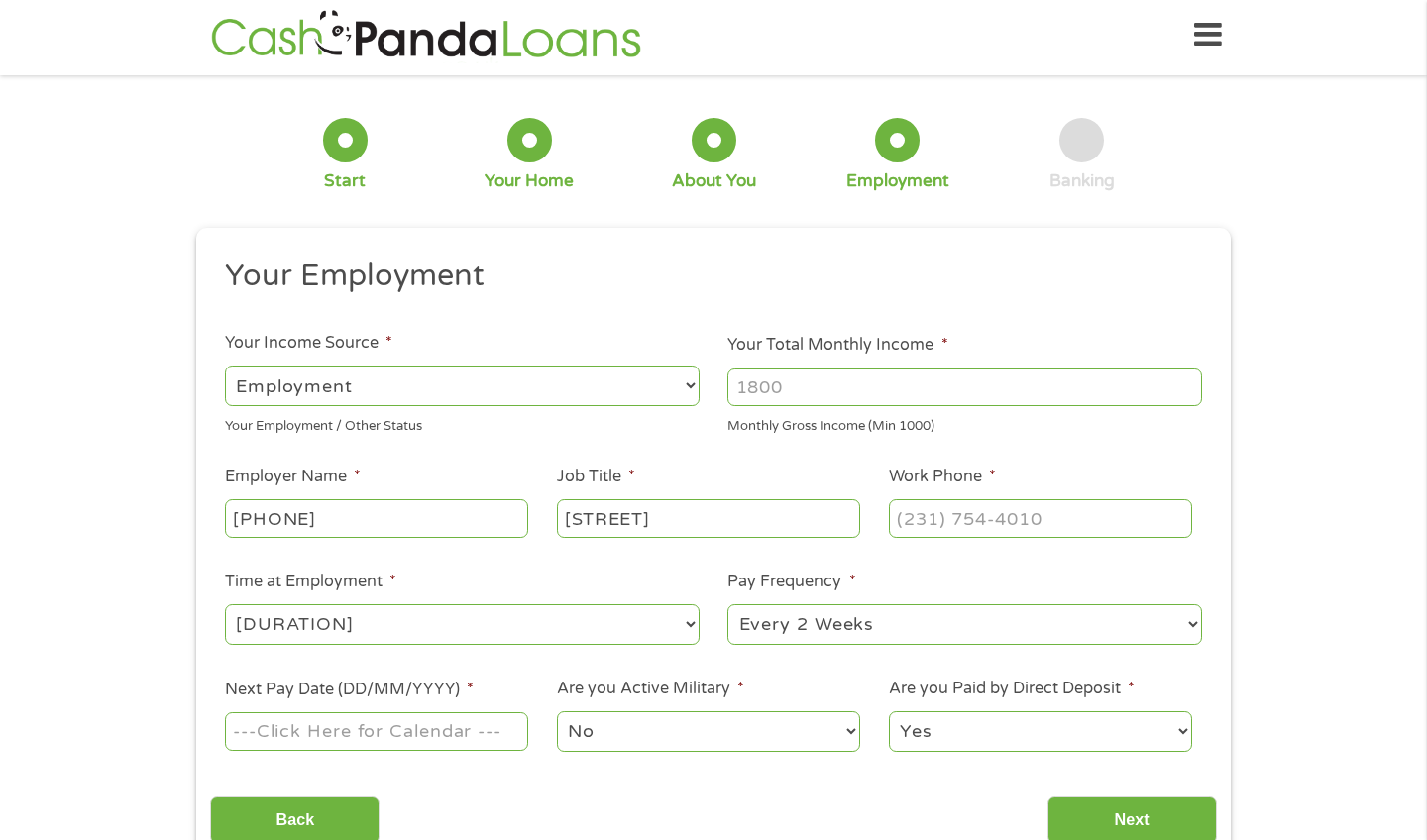 type on "[STREET]" 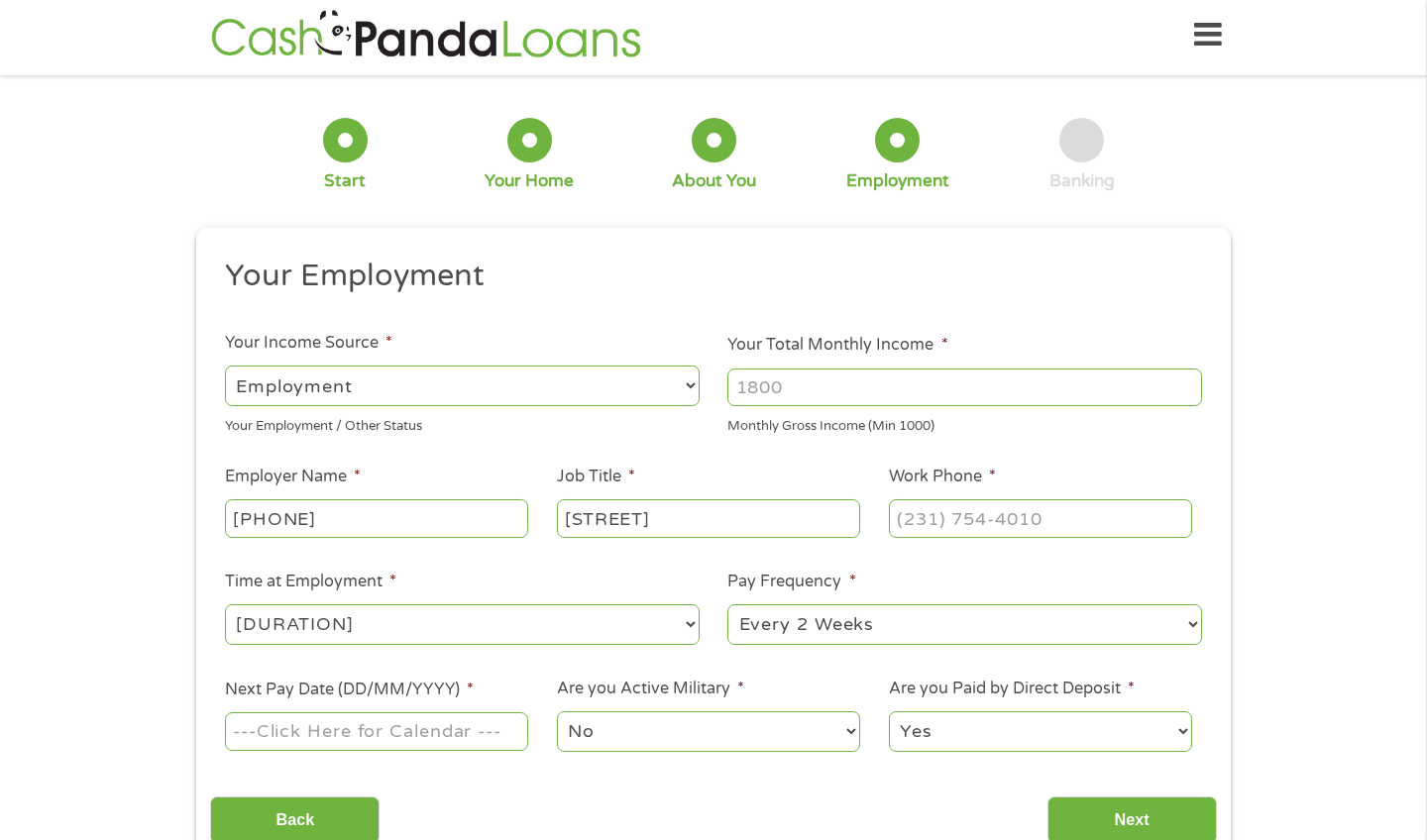 type on "(___) ___-____" 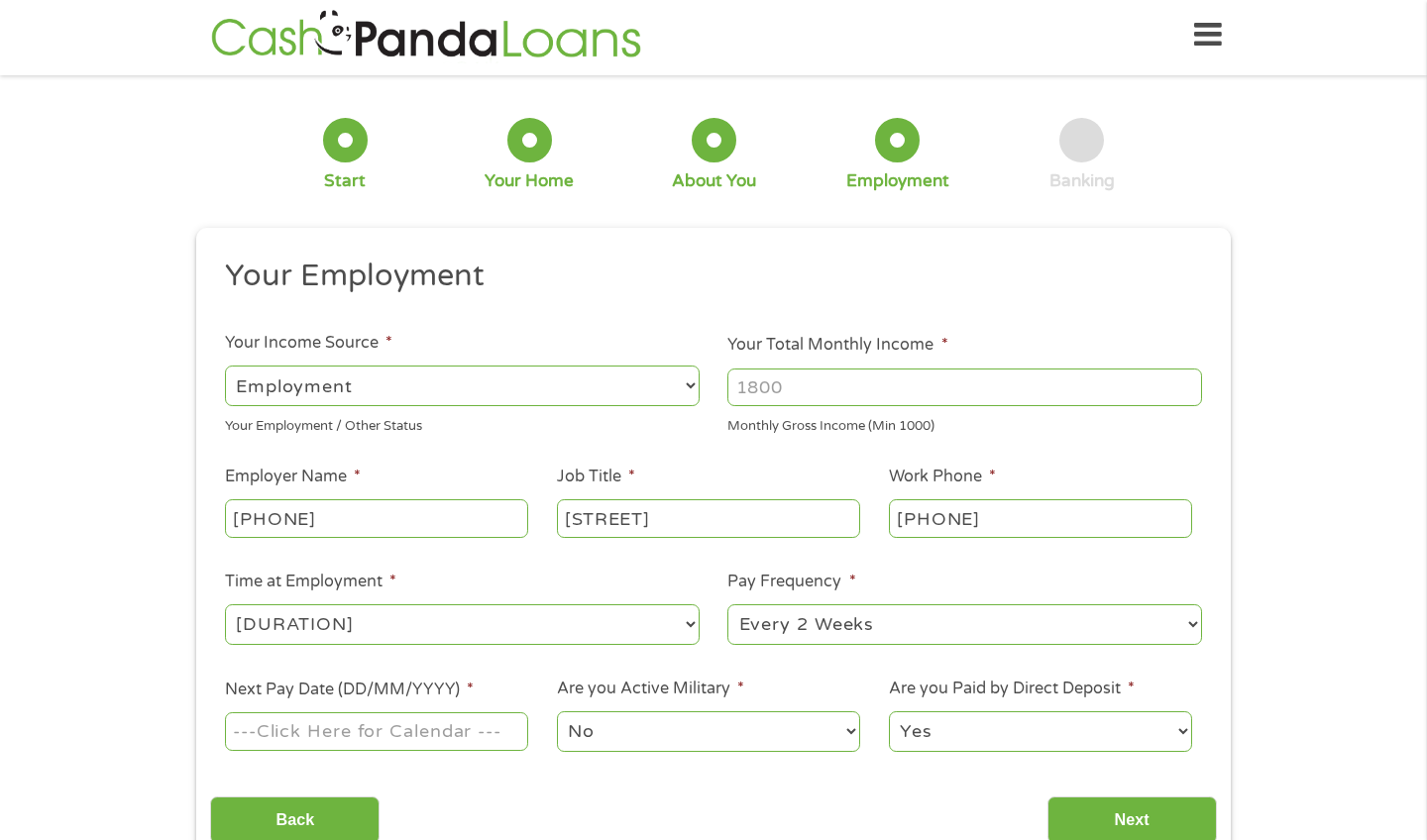 select on "weekly" 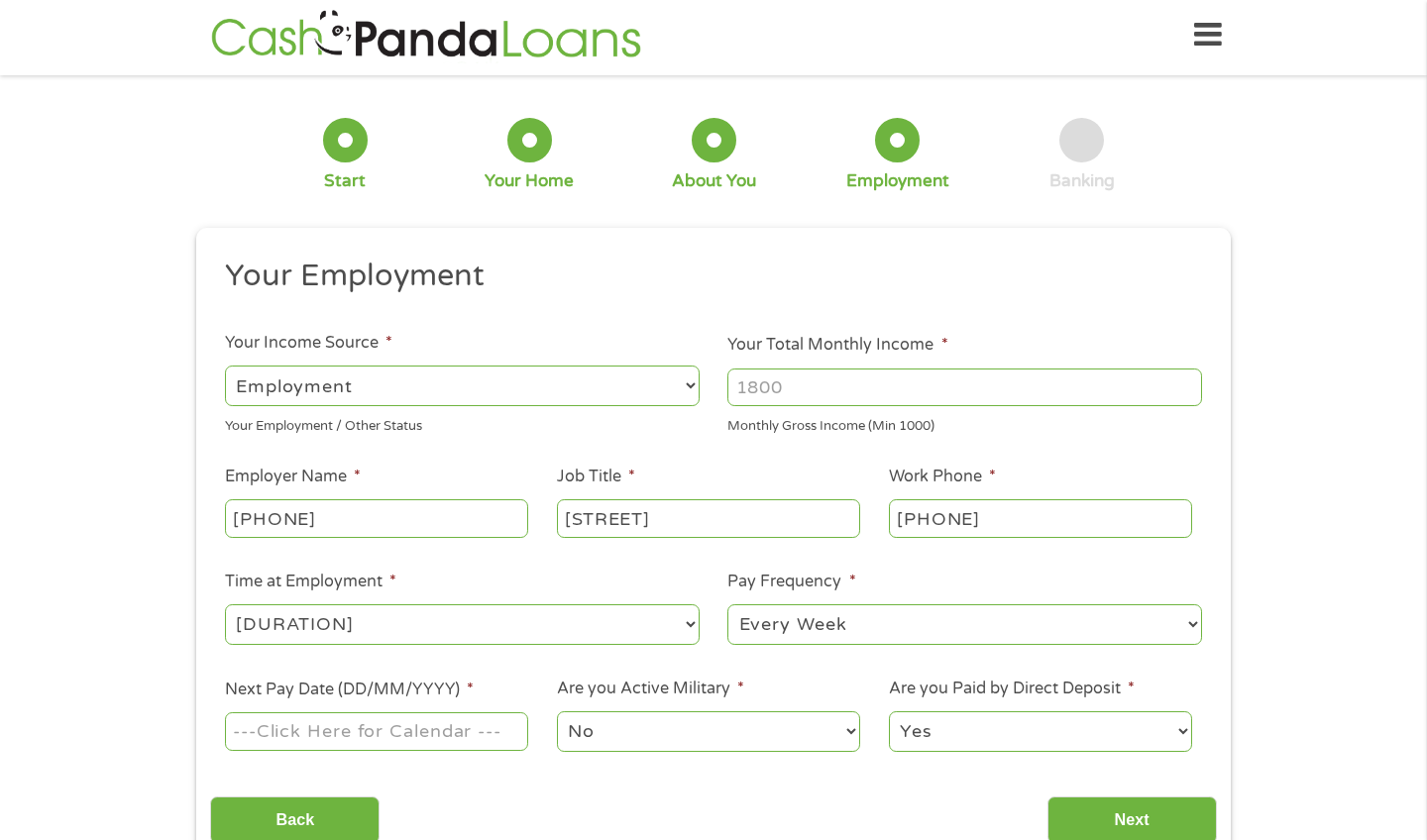 click on "Next Pay Date (DD/MM/YYYY) *" at bounding box center (377, 731) 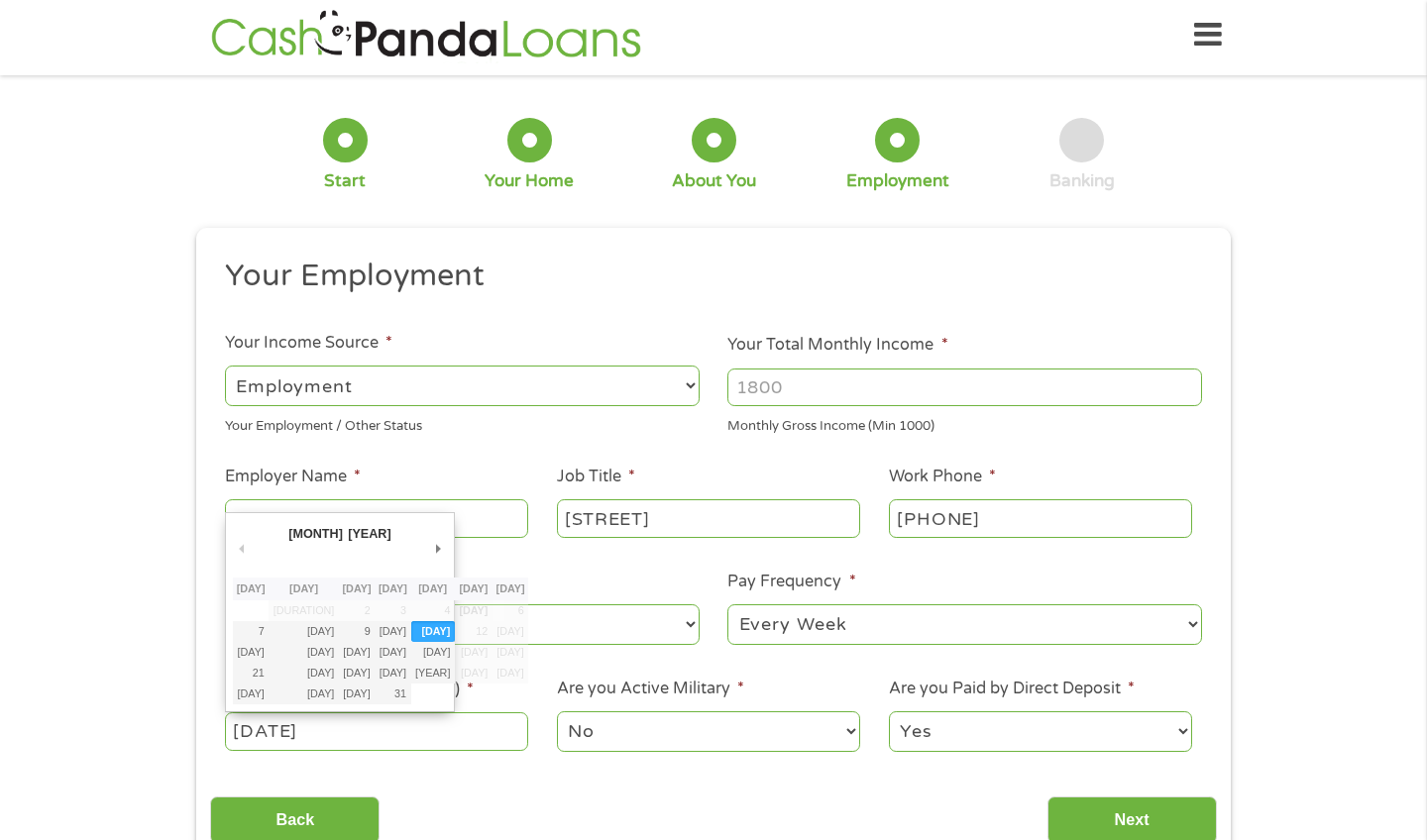 click on "[DATE]" at bounding box center (377, 731) 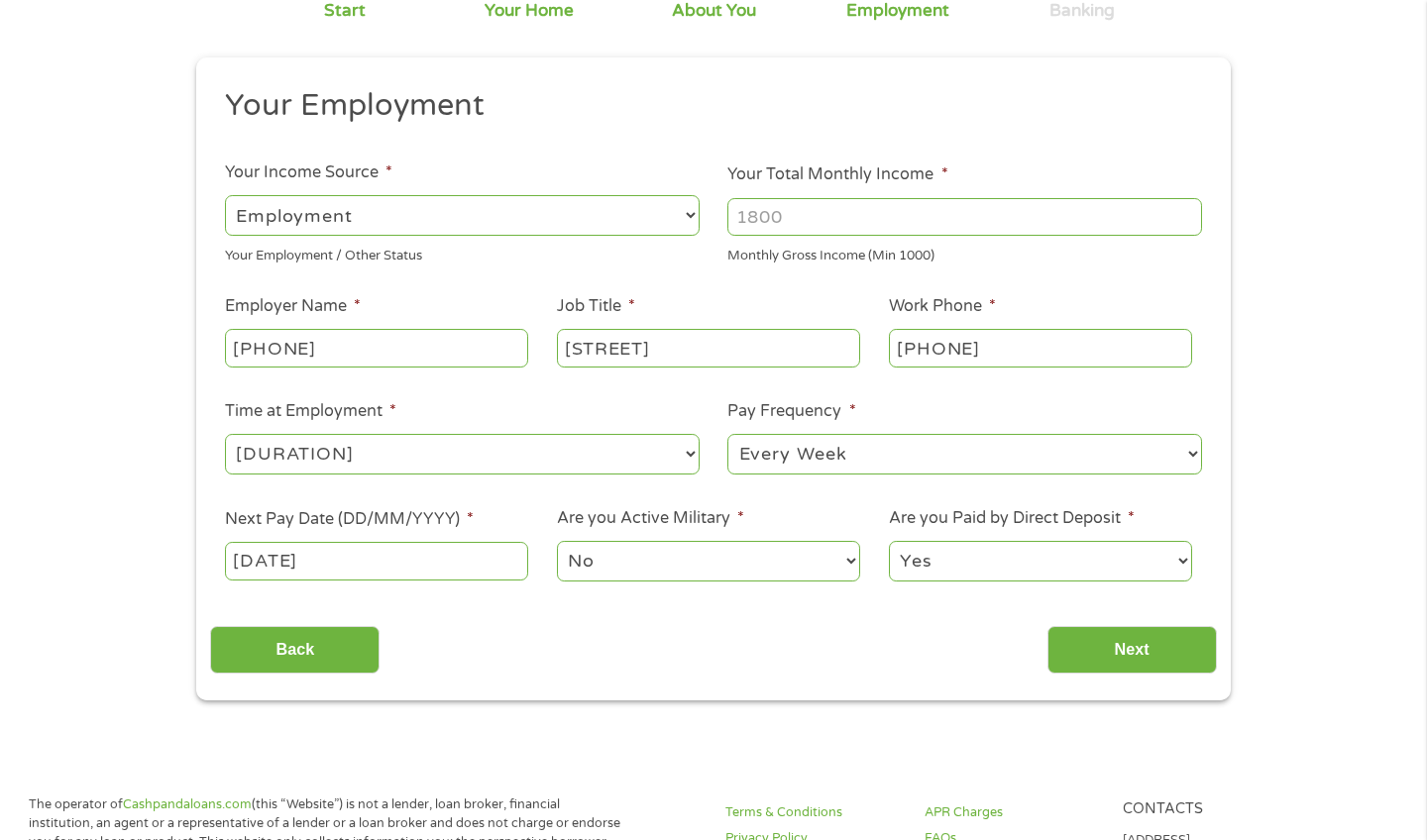 scroll, scrollTop: 200, scrollLeft: 0, axis: vertical 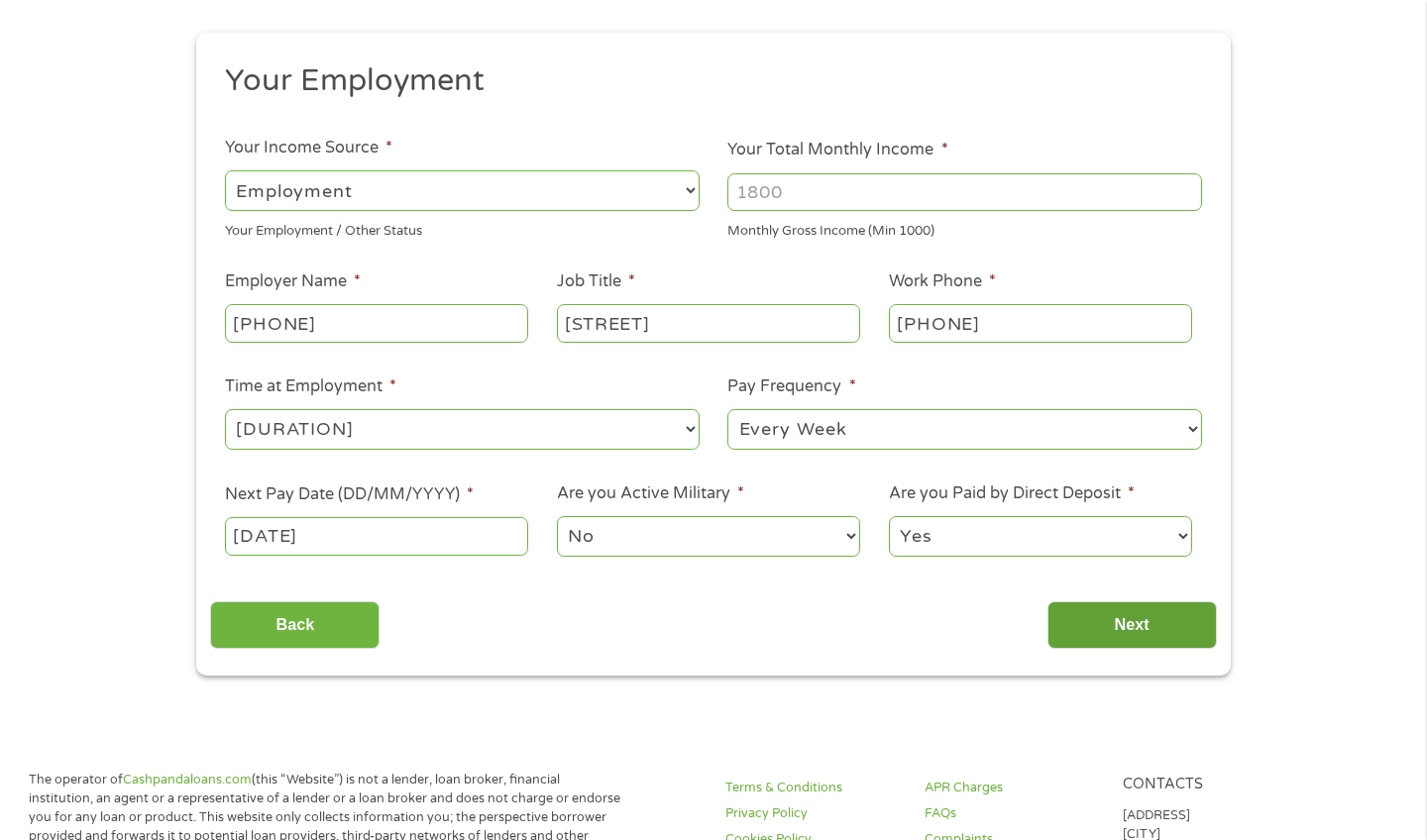 click on "Next" at bounding box center (1132, 625) 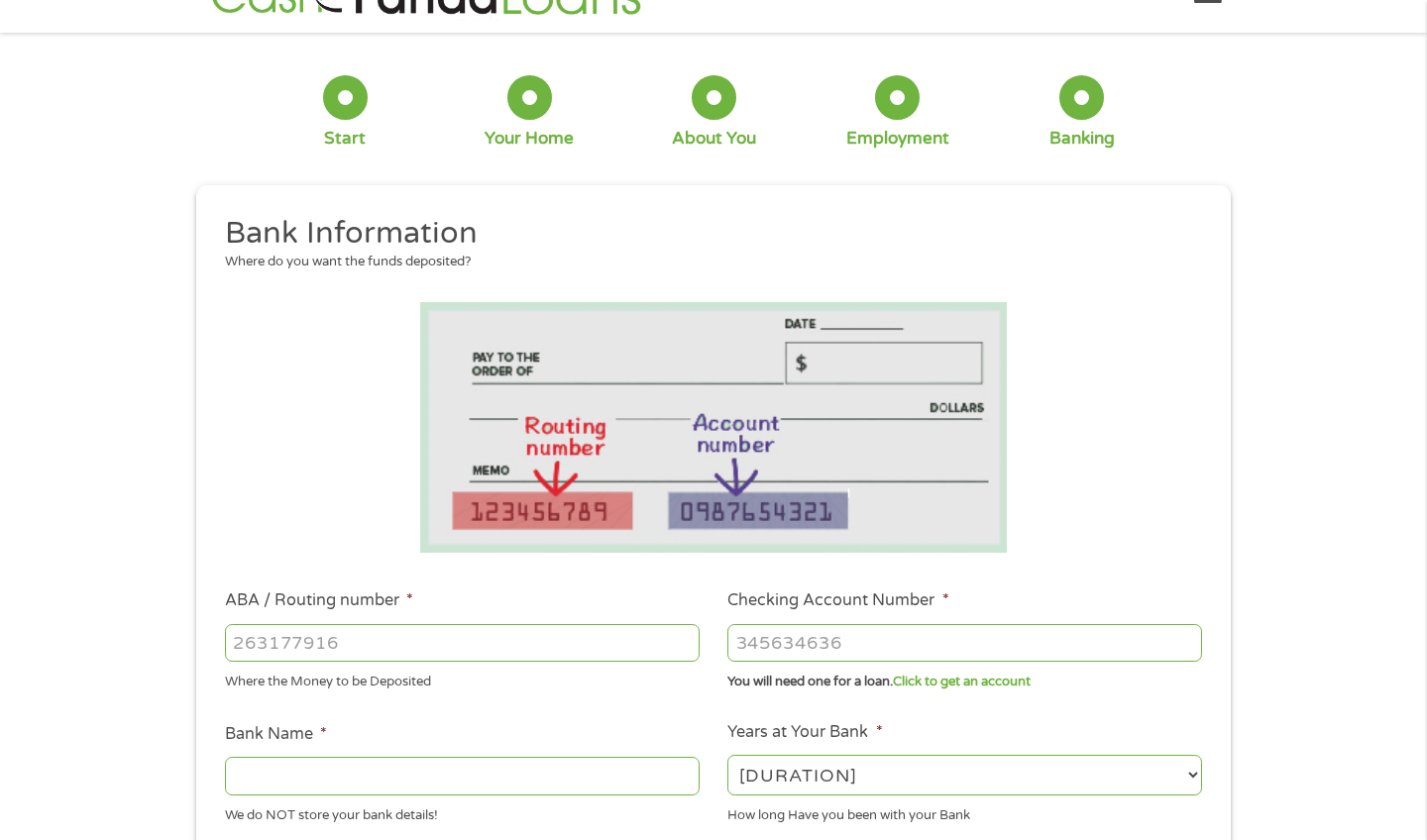 scroll, scrollTop: 8, scrollLeft: 8, axis: both 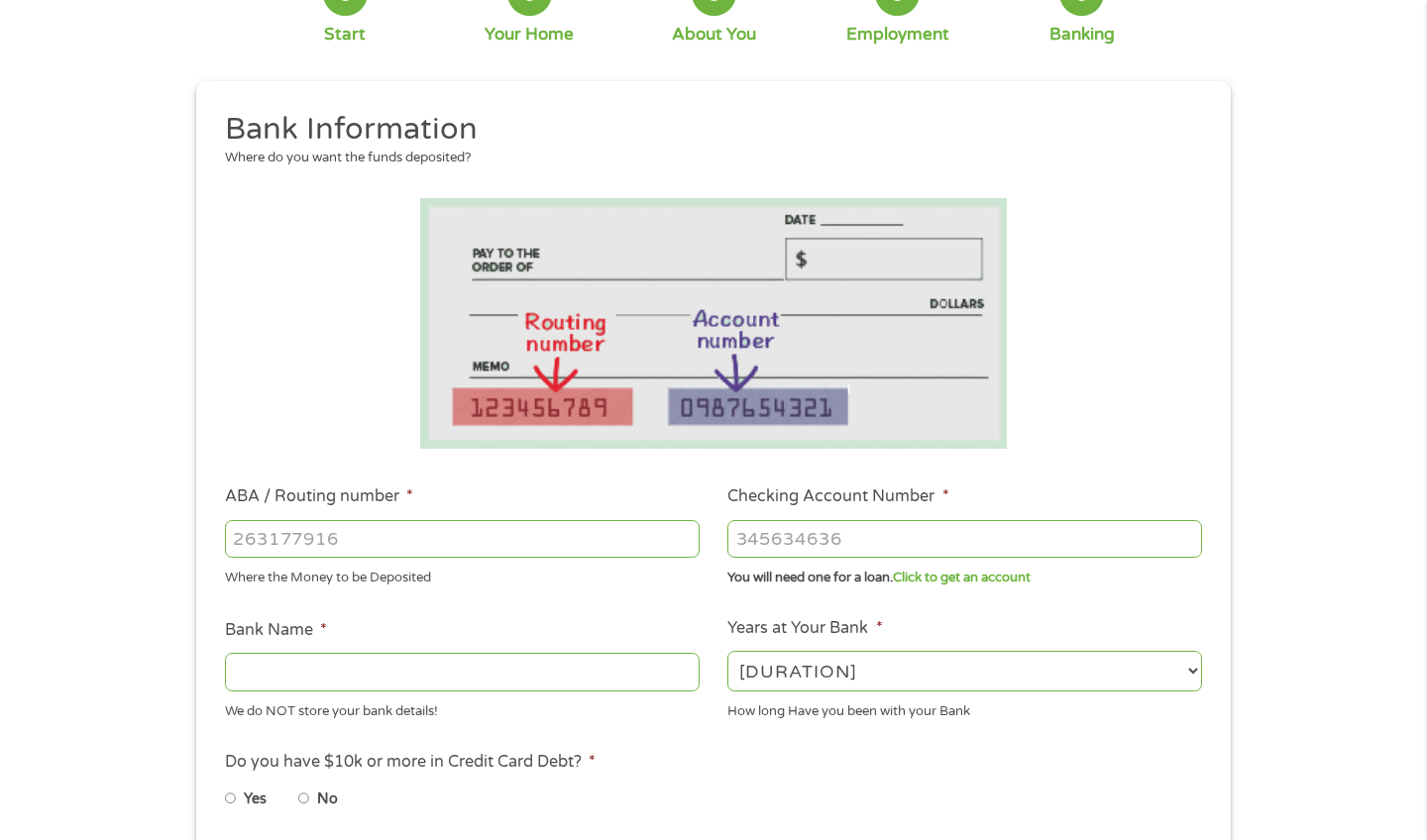click on "ABA / Routing number *" at bounding box center [462, 539] 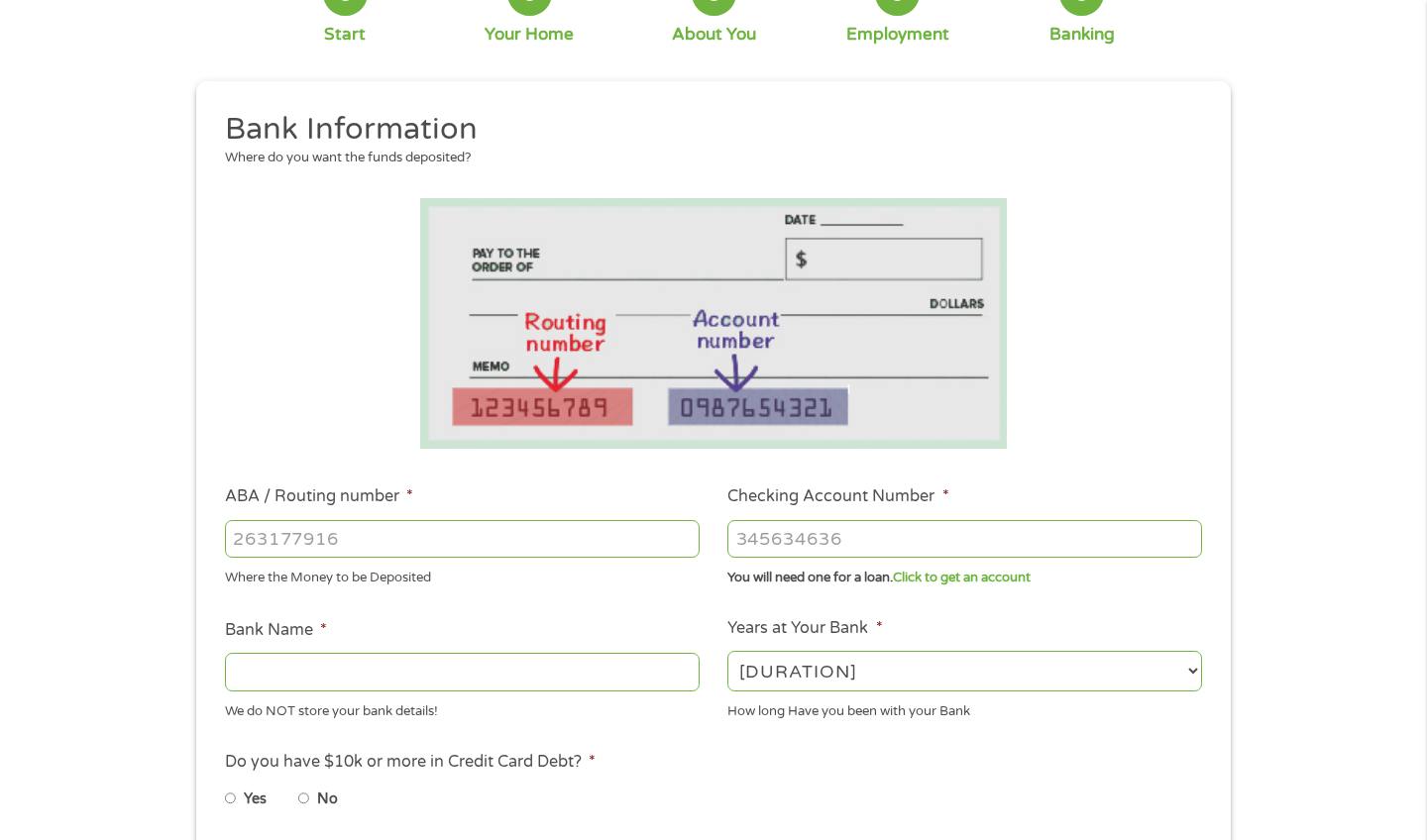 type on "[ROUTING_NUMBER]" 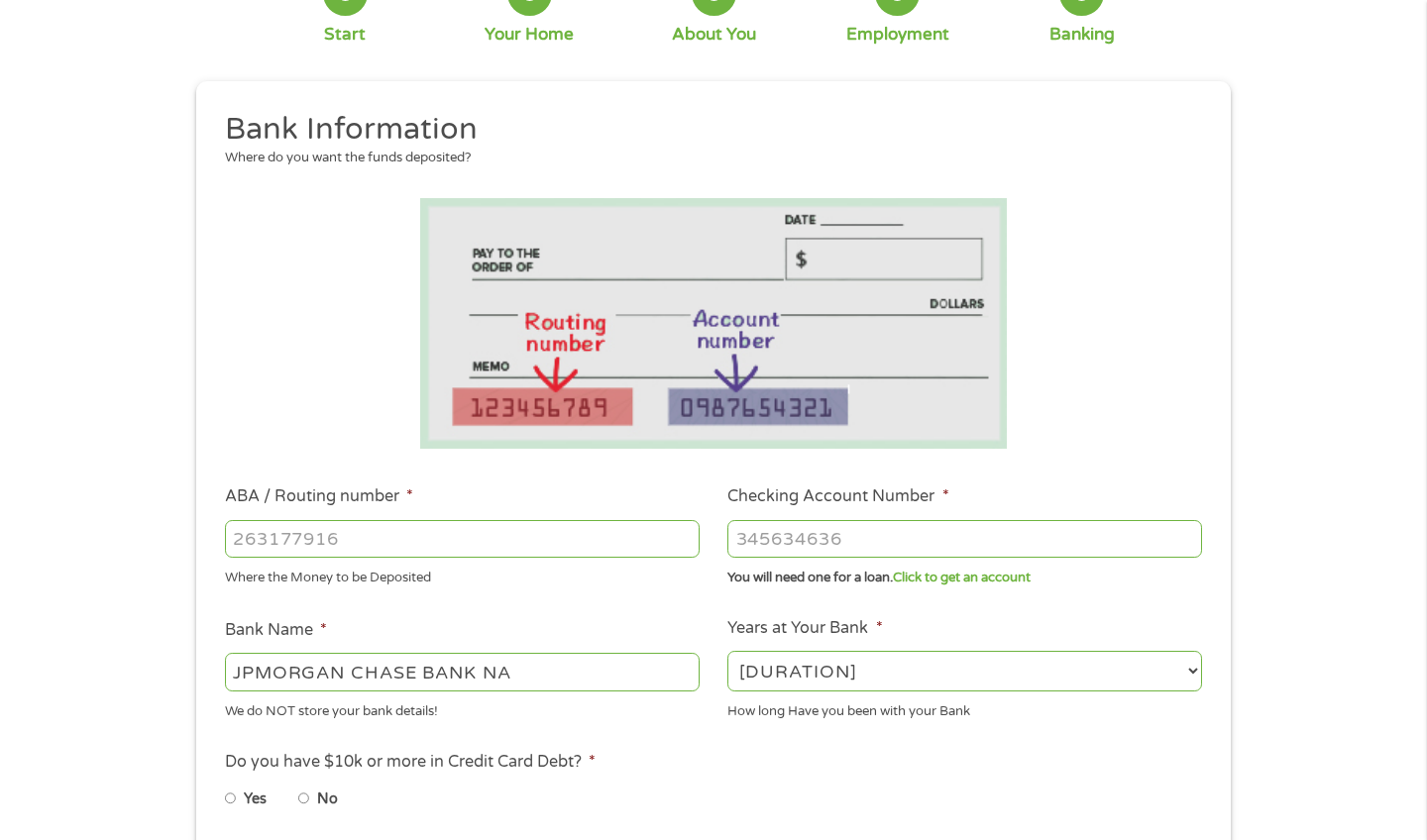 type on "[CREDIT_CARD]" 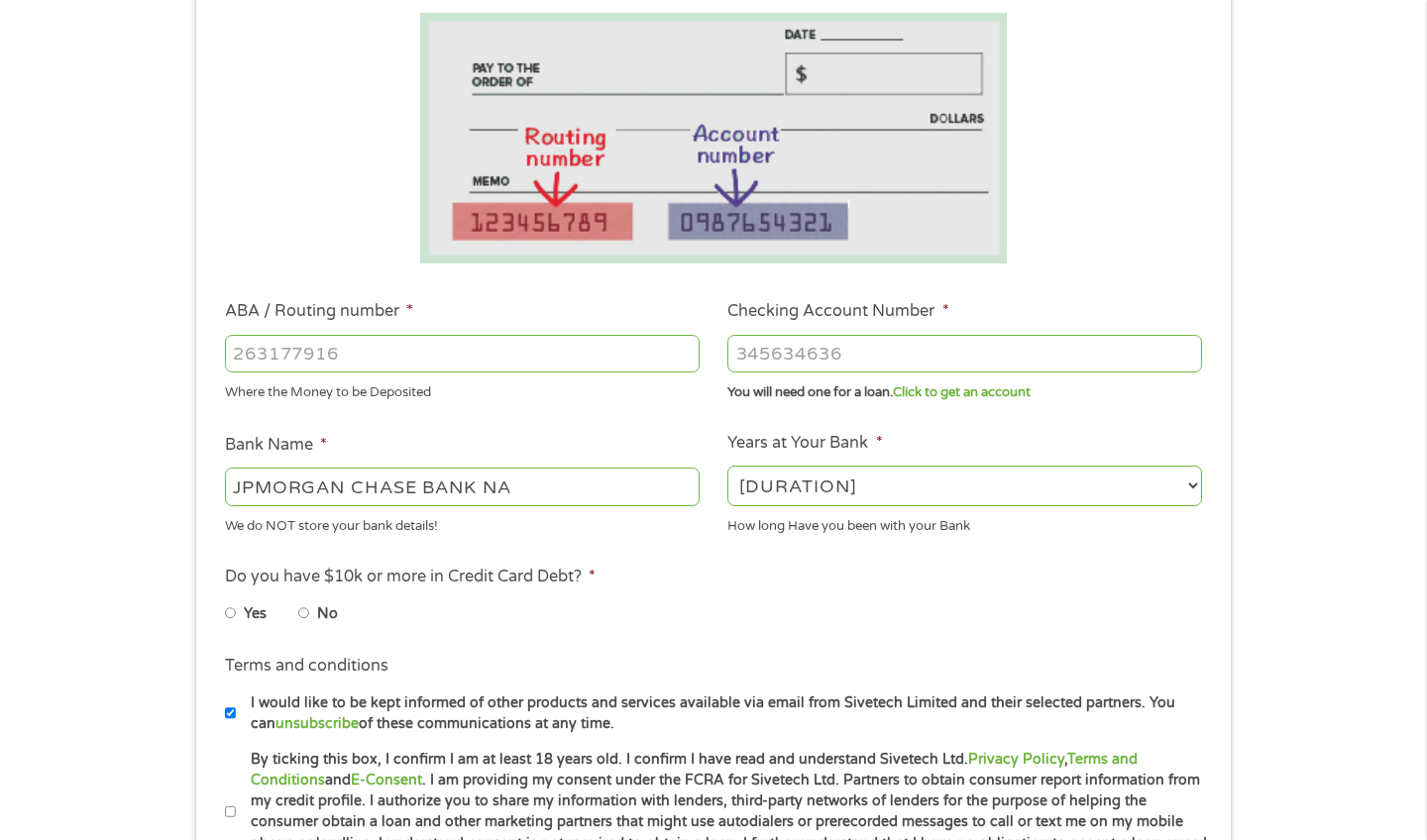 scroll, scrollTop: 371, scrollLeft: 0, axis: vertical 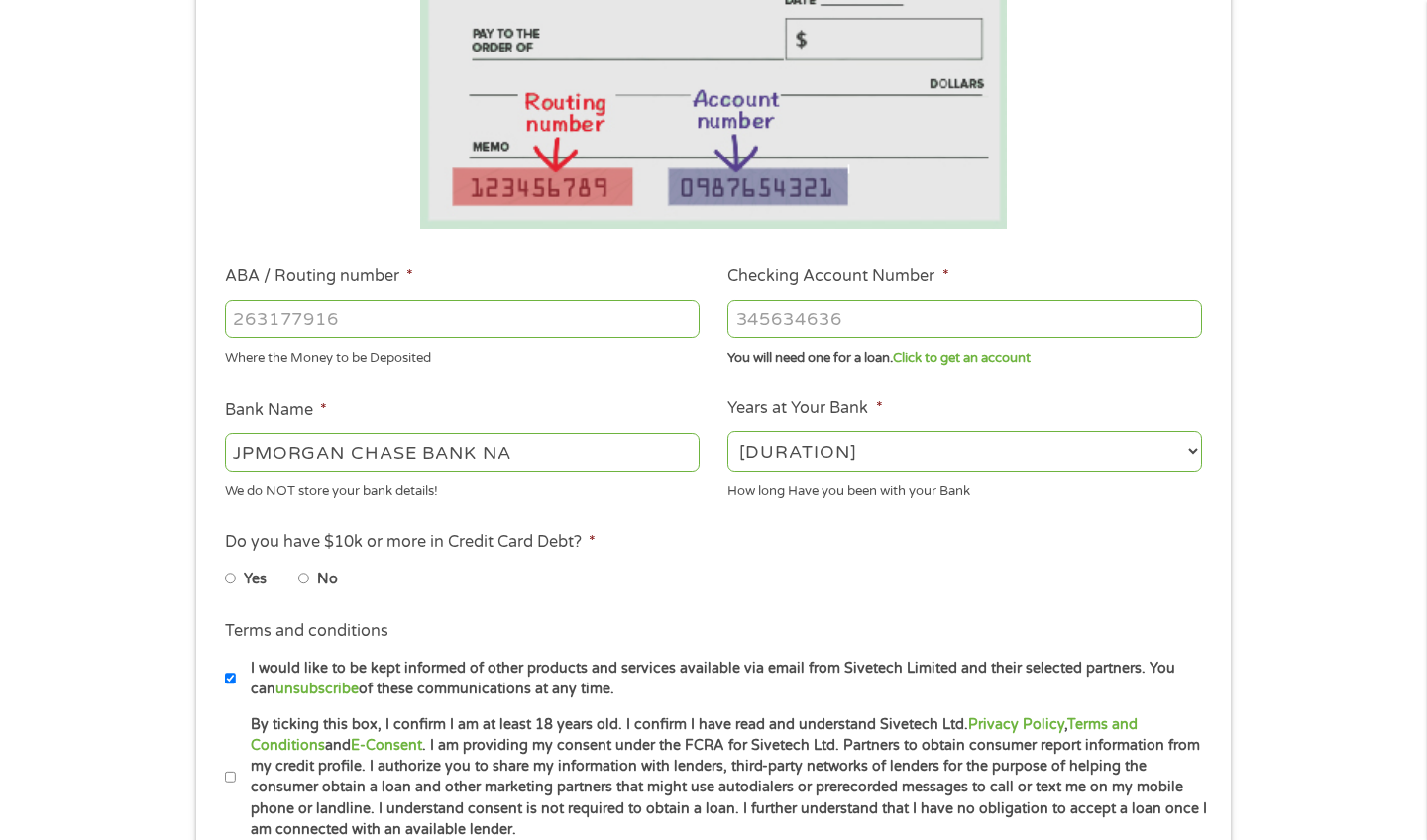select on "[DURATION]" 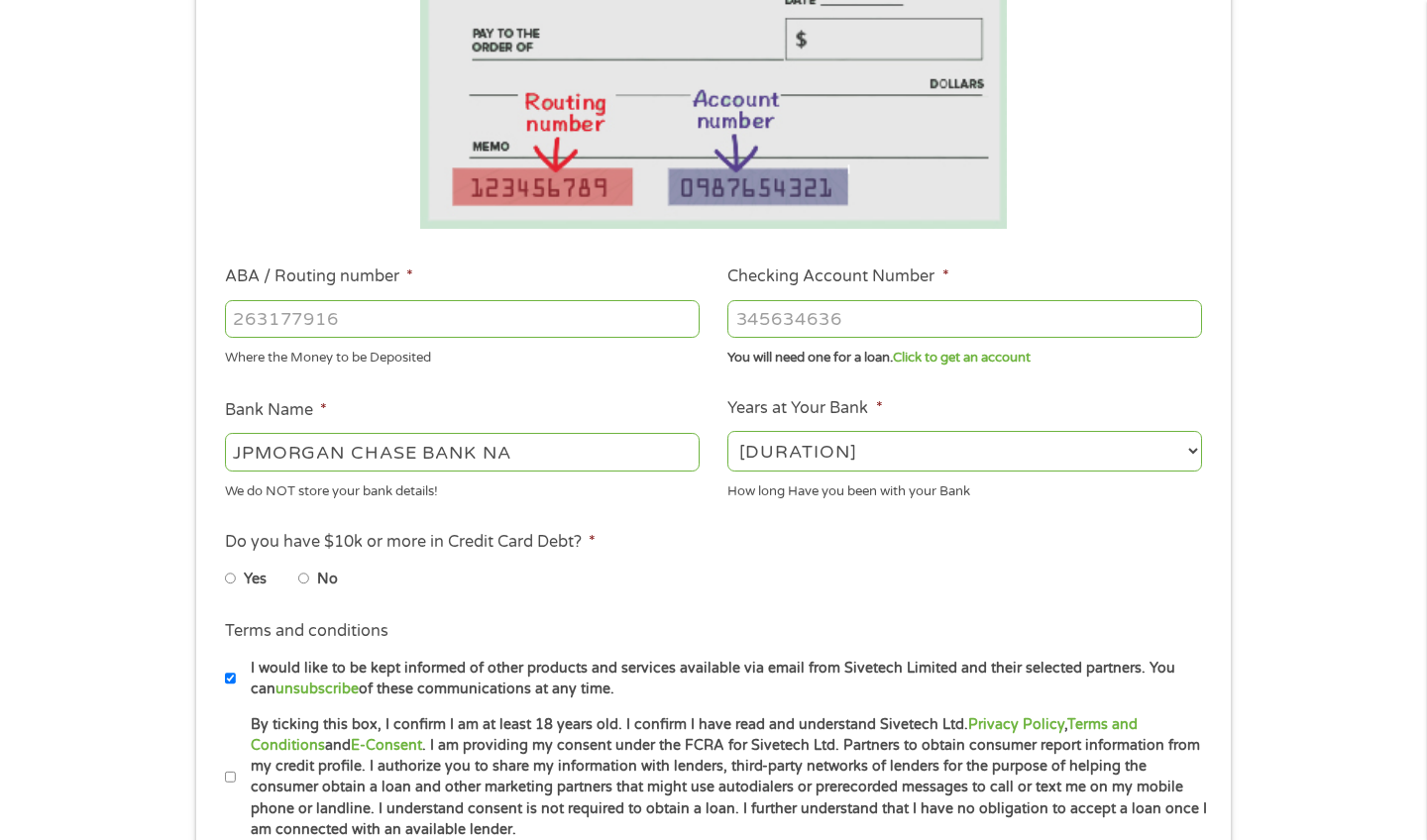 click on "Yes" at bounding box center [231, 578] 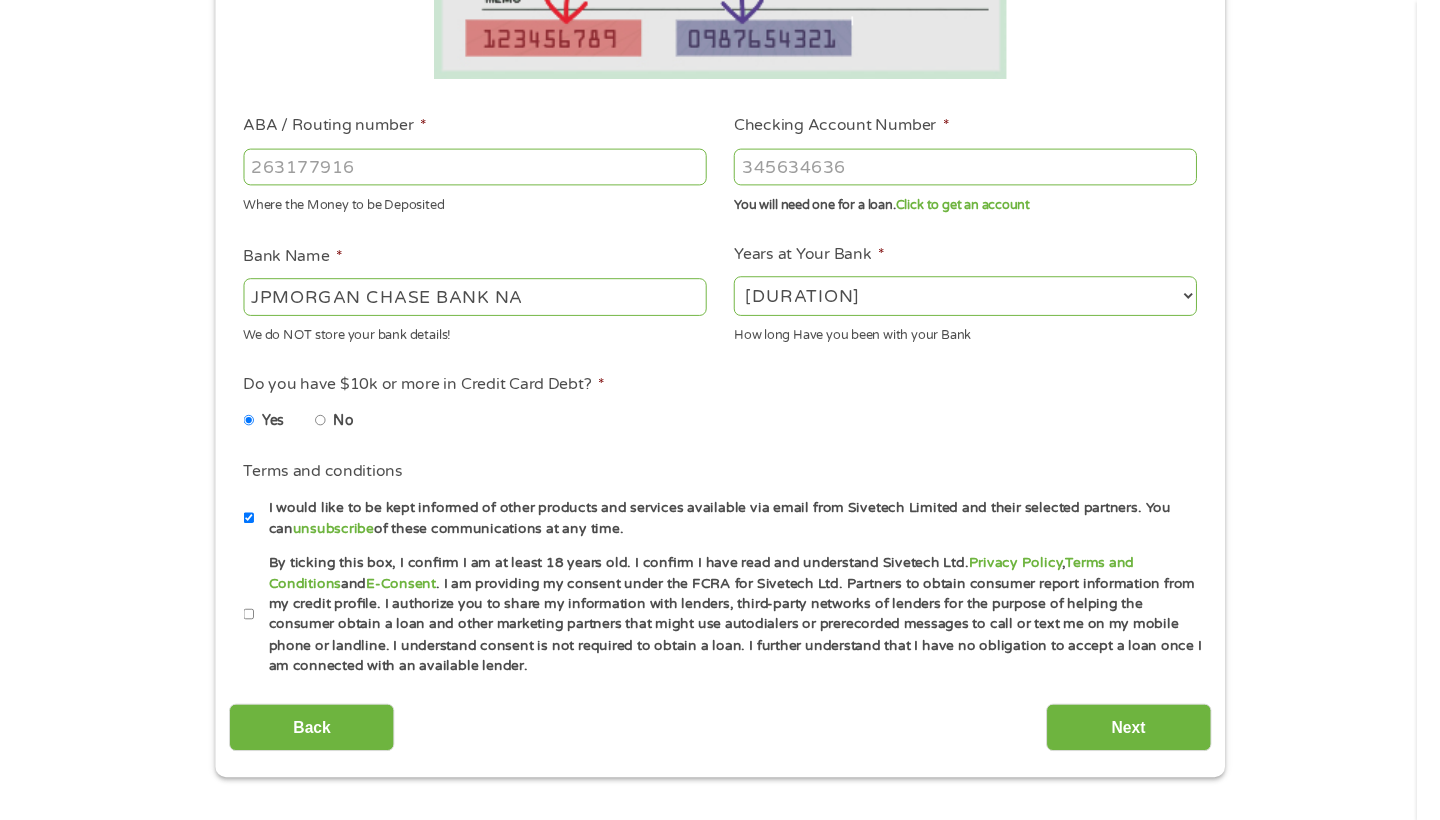 scroll, scrollTop: 524, scrollLeft: 0, axis: vertical 